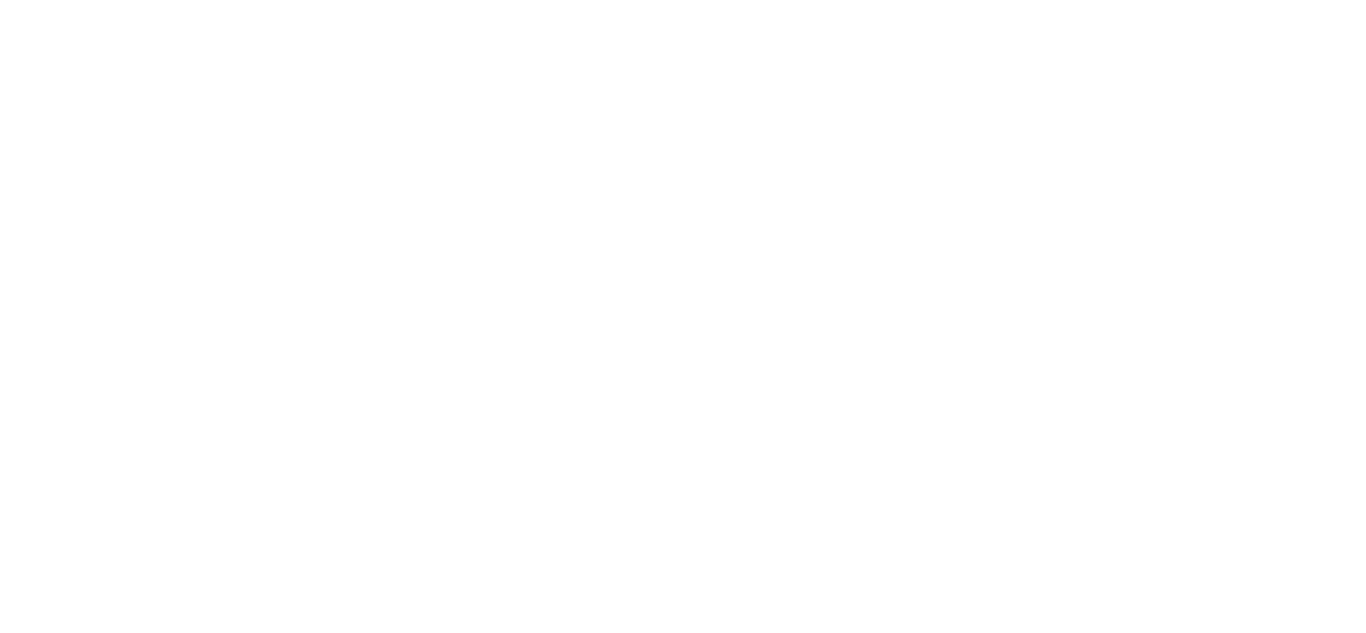 scroll, scrollTop: 0, scrollLeft: 0, axis: both 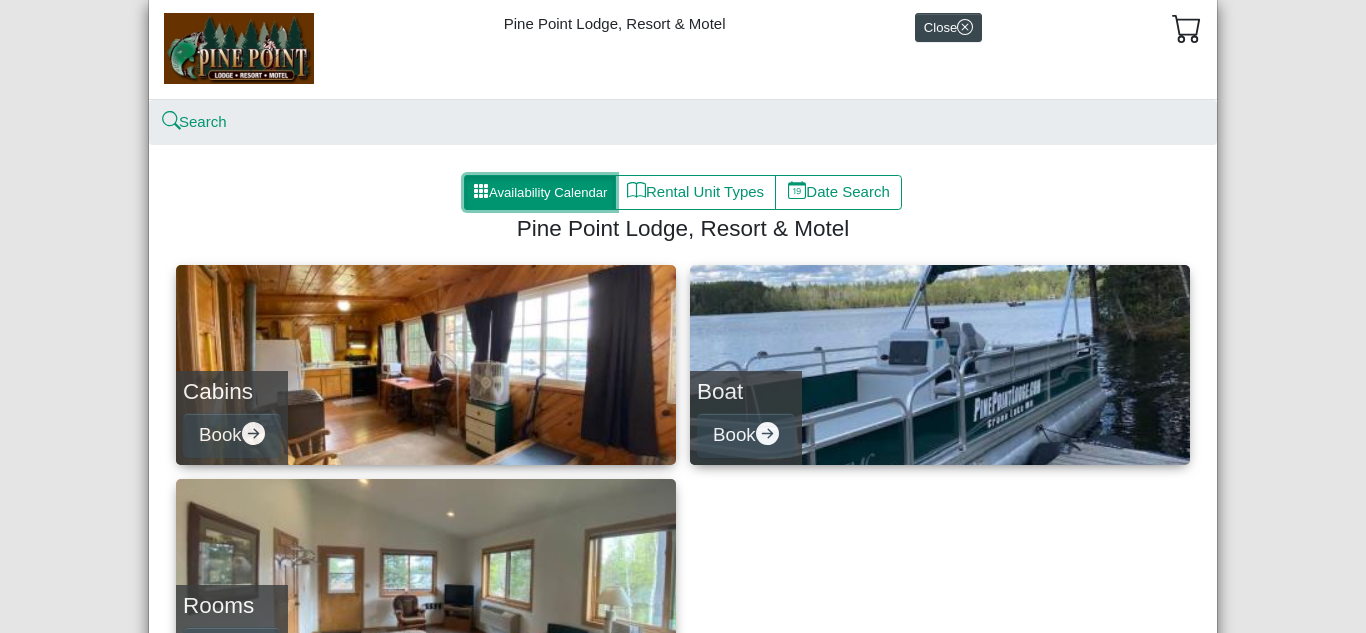 click on "Availability Calendar" at bounding box center (540, 193) 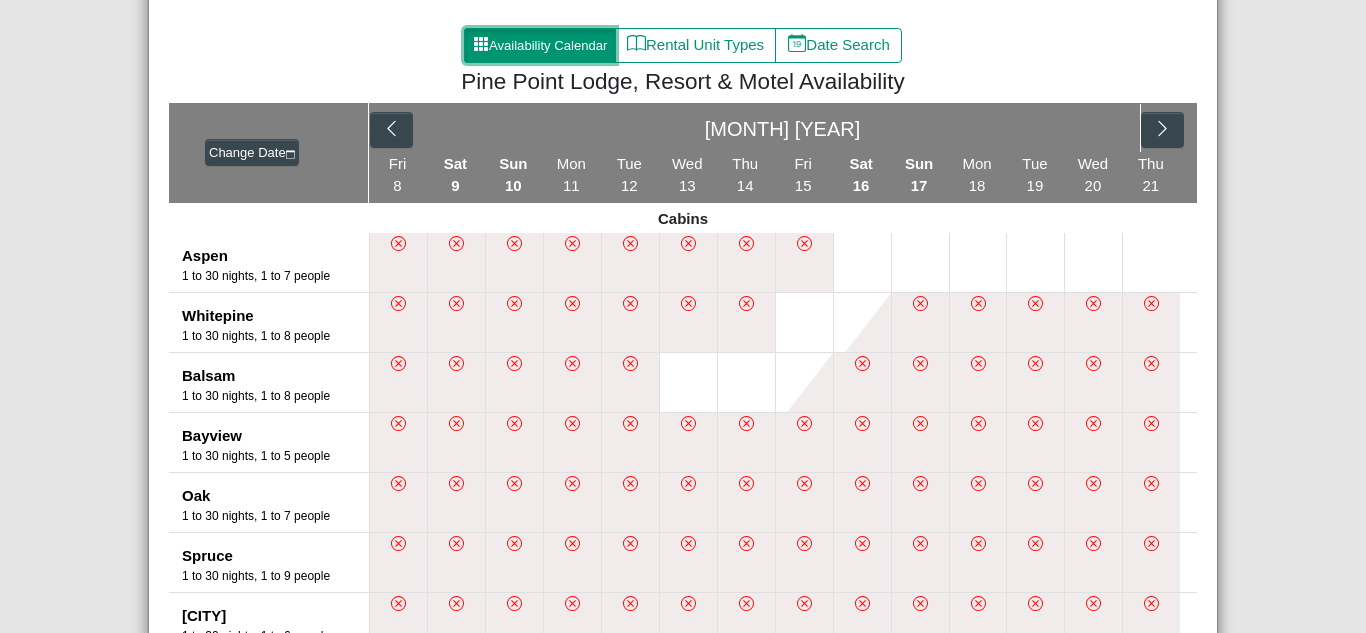 scroll, scrollTop: 200, scrollLeft: 0, axis: vertical 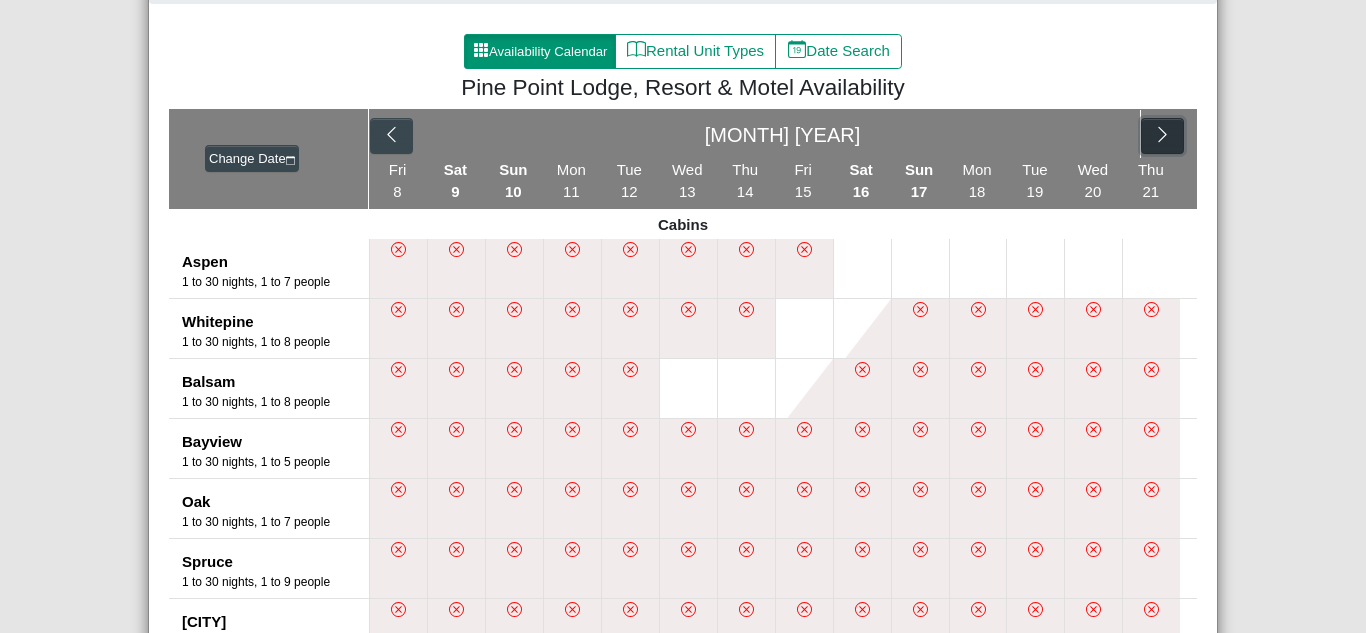 click 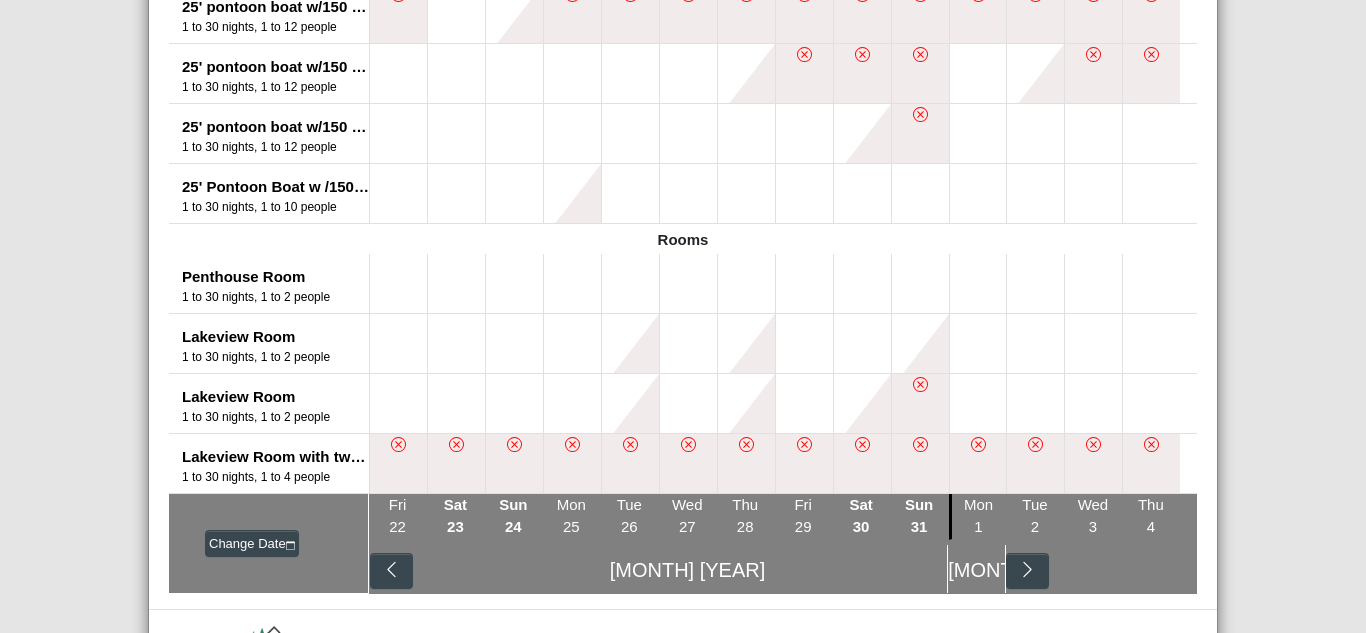 scroll, scrollTop: 1600, scrollLeft: 0, axis: vertical 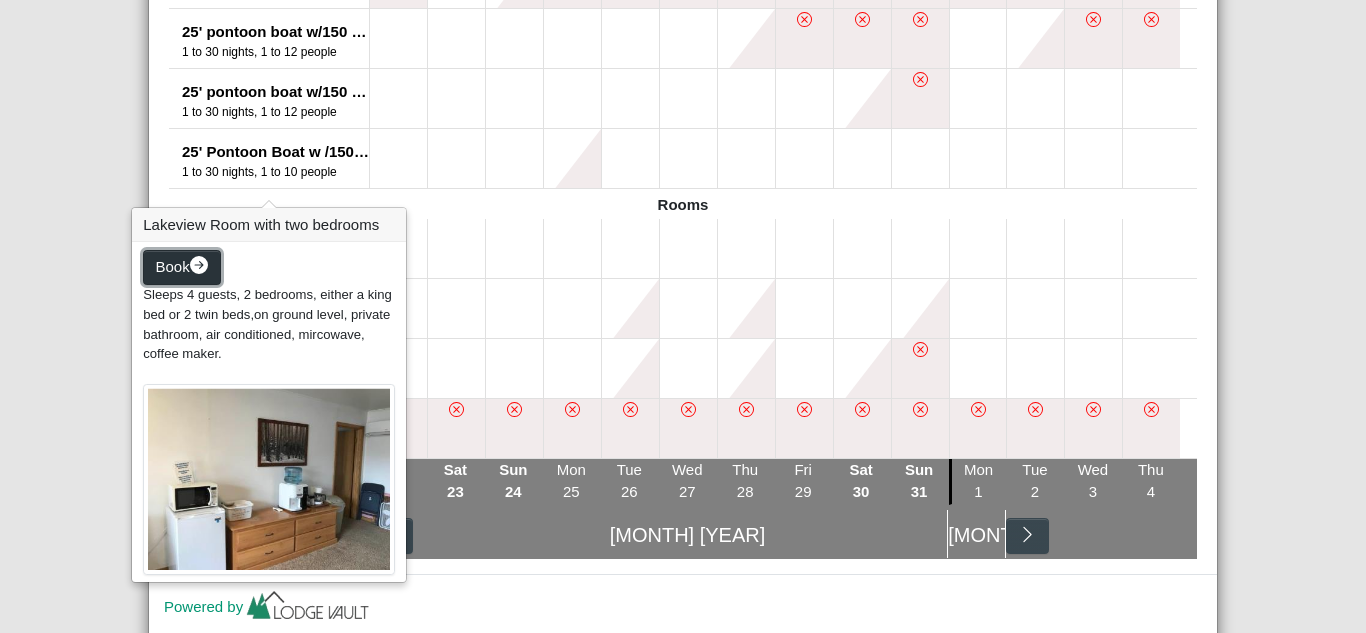click on "Book" at bounding box center (173, 266) 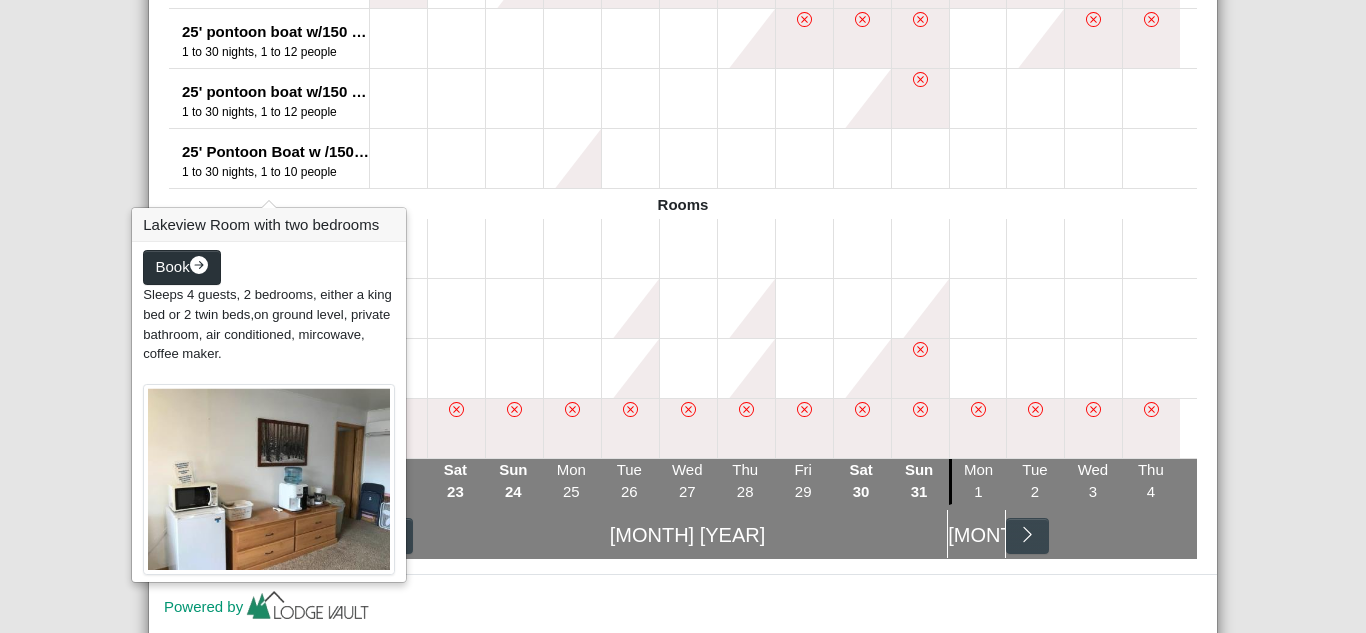 select on "*" 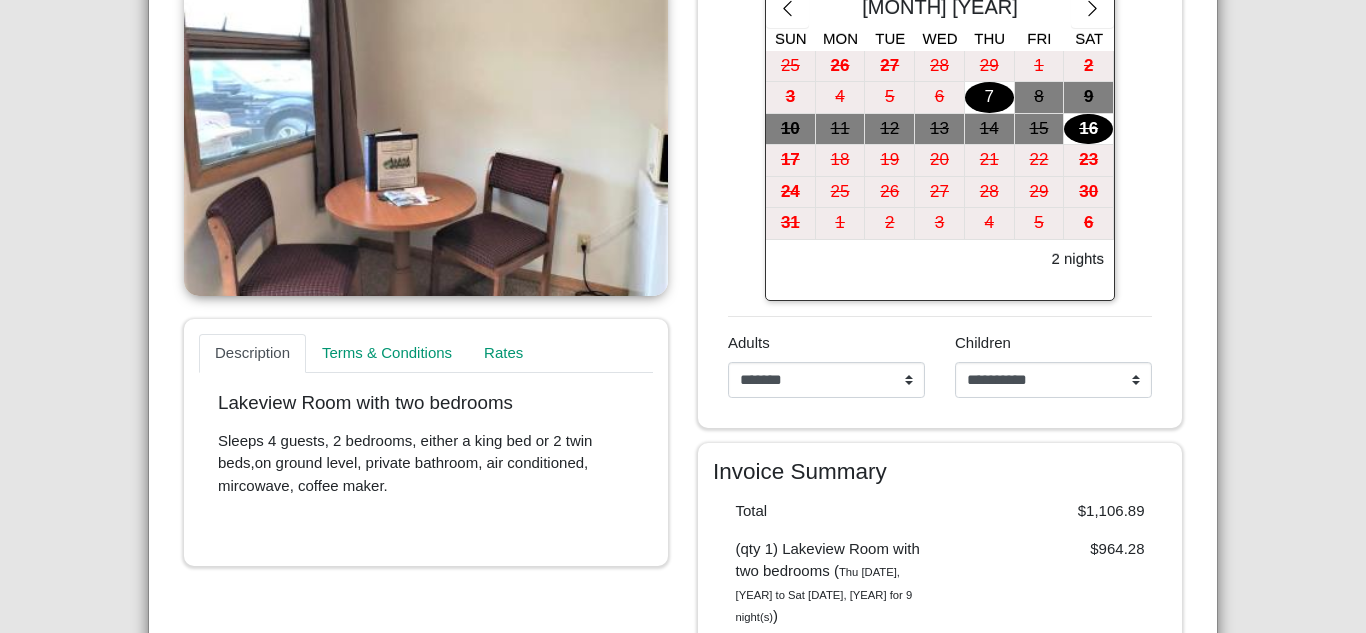 scroll, scrollTop: 0, scrollLeft: 0, axis: both 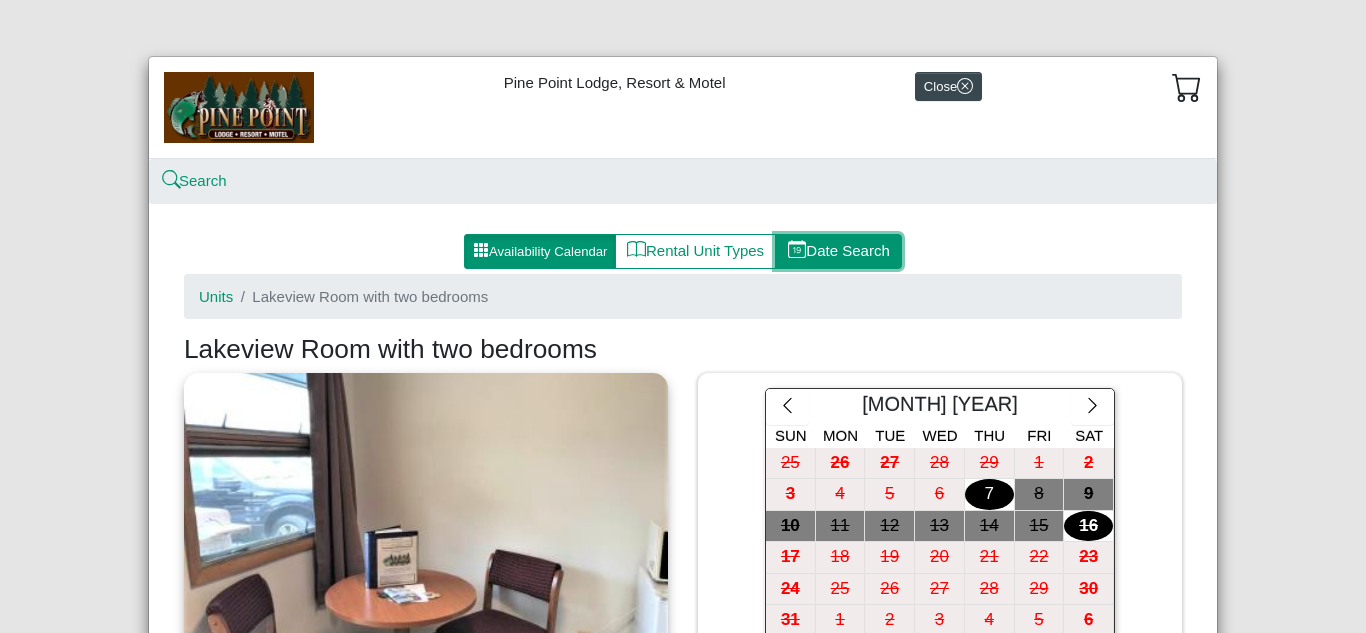 click 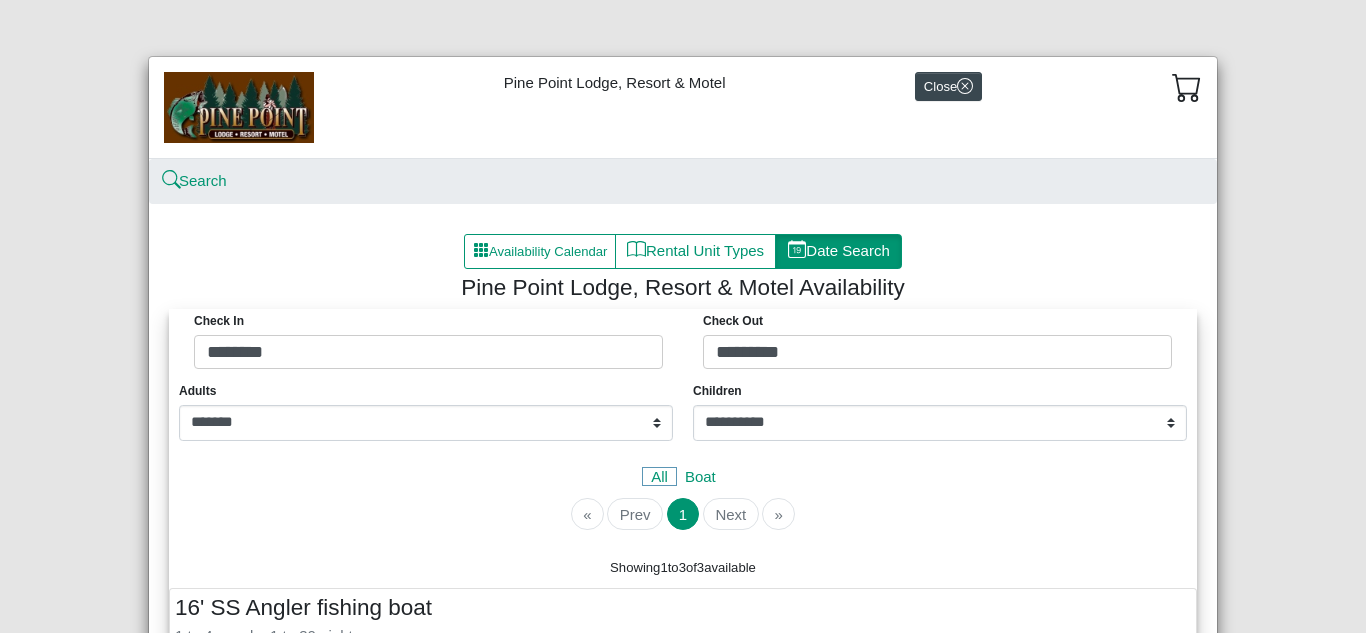 click on "Check in [DATE]" at bounding box center (428, 339) 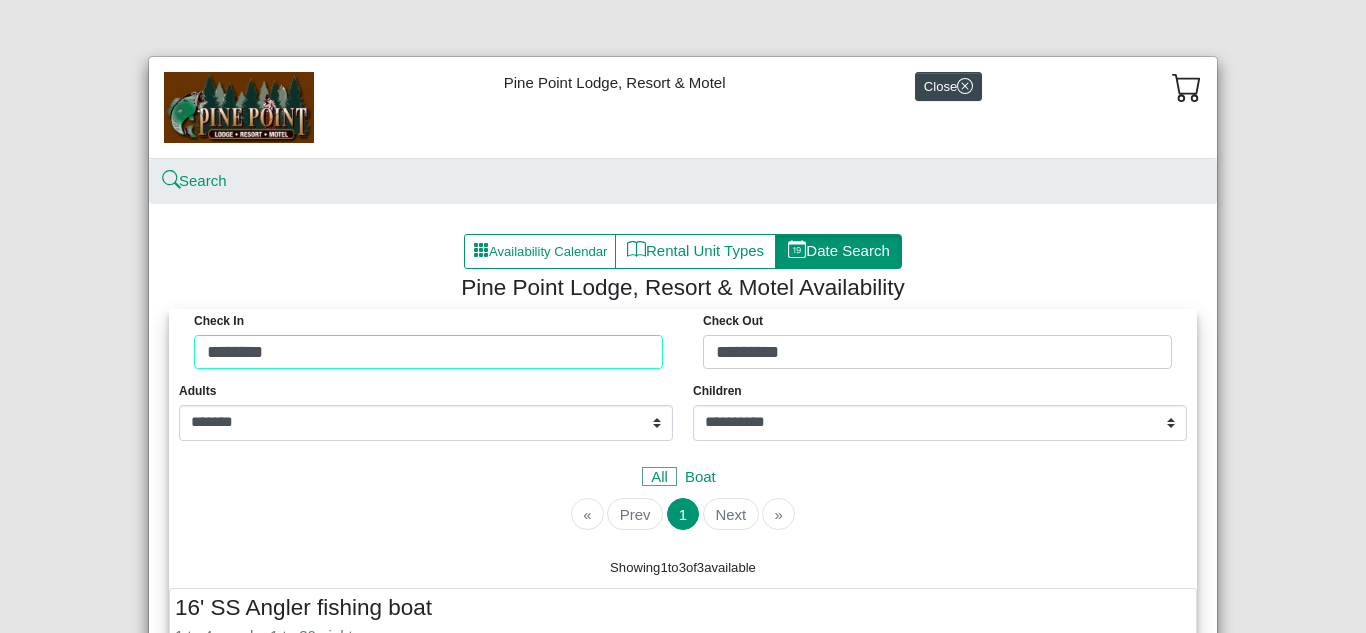 click on "Check in ******** Check Out *********" at bounding box center (683, 344) 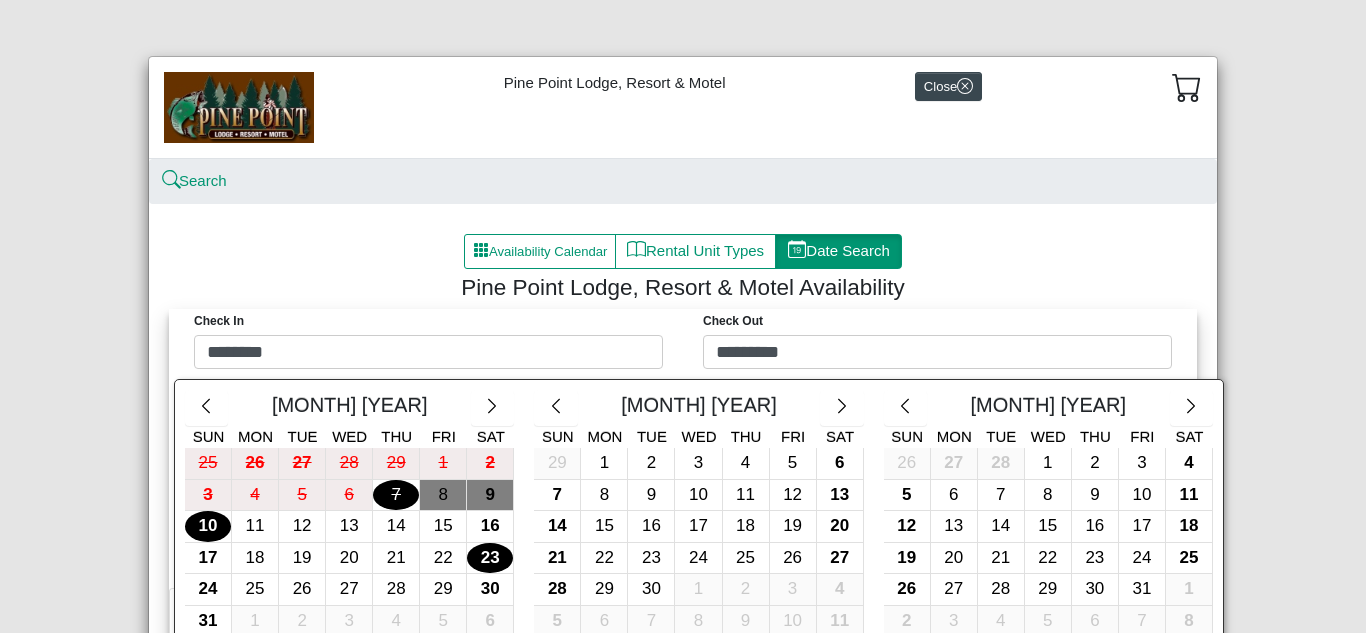 click on "23" at bounding box center [490, 558] 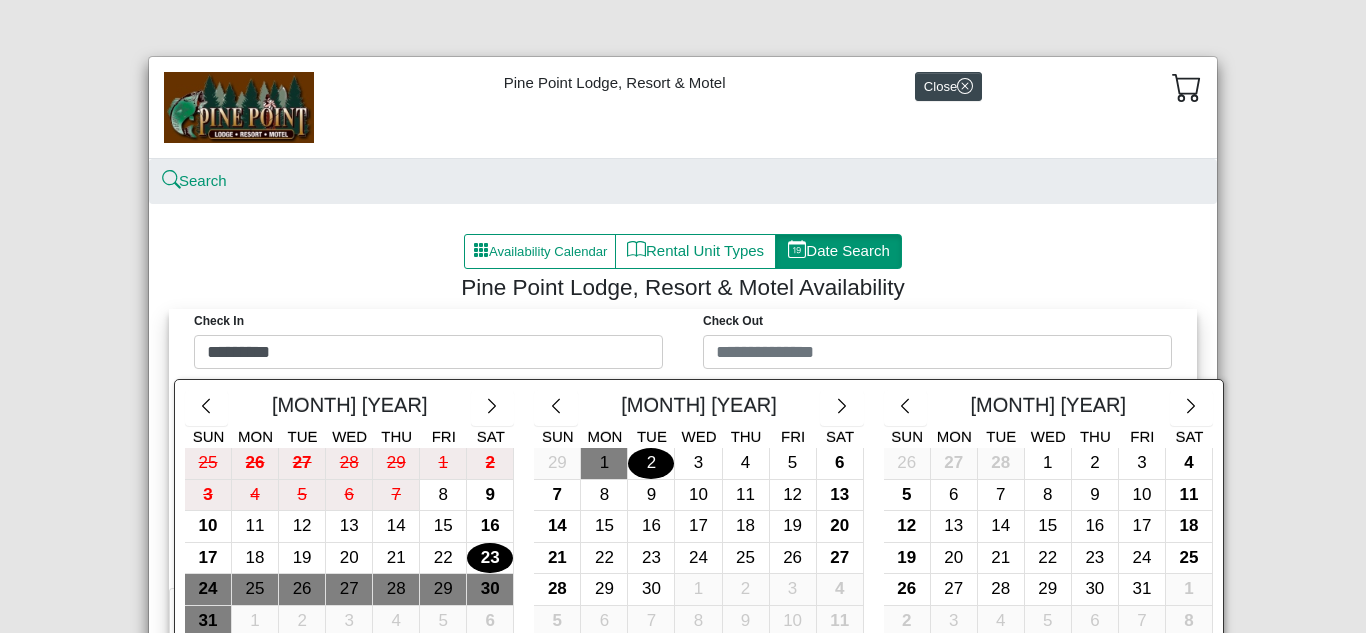 click at bounding box center (683, 316) 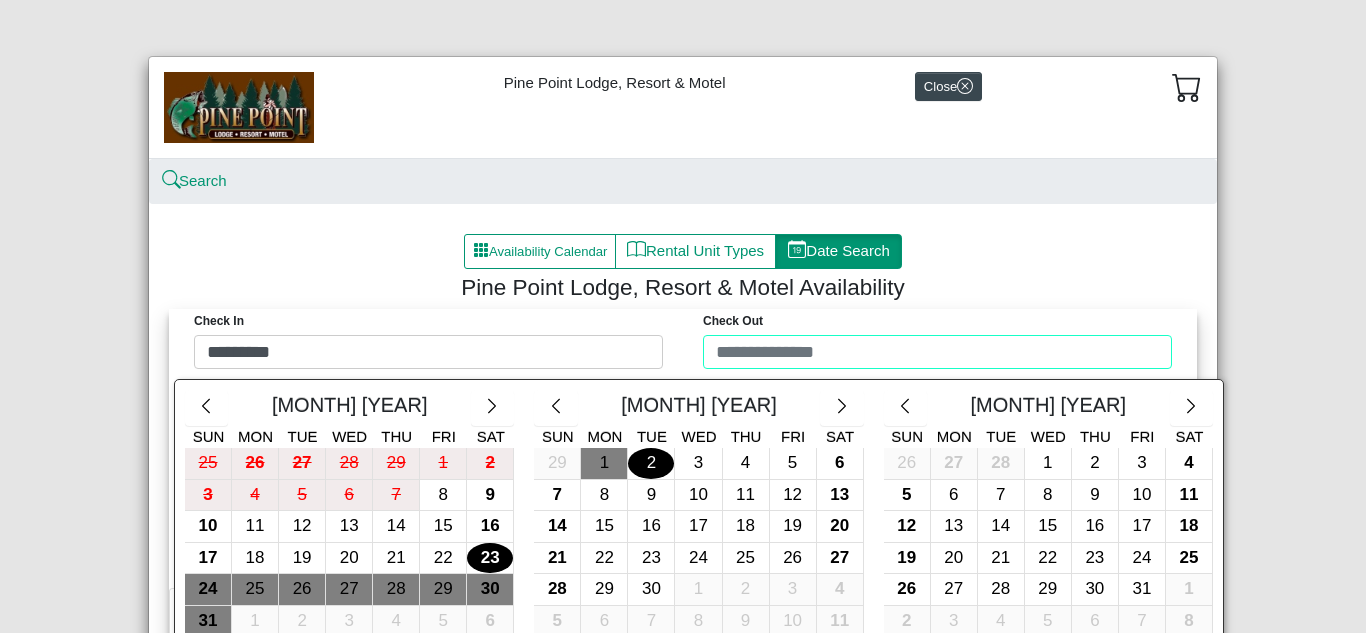 click on "Check in [DATE] Check Out [MONTH] [YEAR] Sun Mon Tue Wed Thu Fri Sat 25 26 27 28 29 1 2 3 4 5 6 7 8 9 10 11 12 13 14 15 16 17 18 19 20 21 22 23 24 25 26 27 28 29 30 31 1 2 3 4 5 6 [MONTH] [YEAR] Sun Mon Tue Wed Thu Fri Sat 29 1 2 3 4 5 6 7 8 9 10 11 12 13 14 15 16 17 18 19 20 21 22 23 24 25 26 27 28 29 30 1 2 3 4 5 6 7 8 9 10 11 [MONTH] [YEAR] Sun Mon Tue Wed Thu Fri Sat 26 27 28 1 2 3 4 5 6 7 8 9 10 11 12 13 14 15 16 17 18 19 20 21 22 23 24 25 26 27 28 29 30 31 1 2 3 4 5 6 7 8 10 nights close" at bounding box center [683, 344] 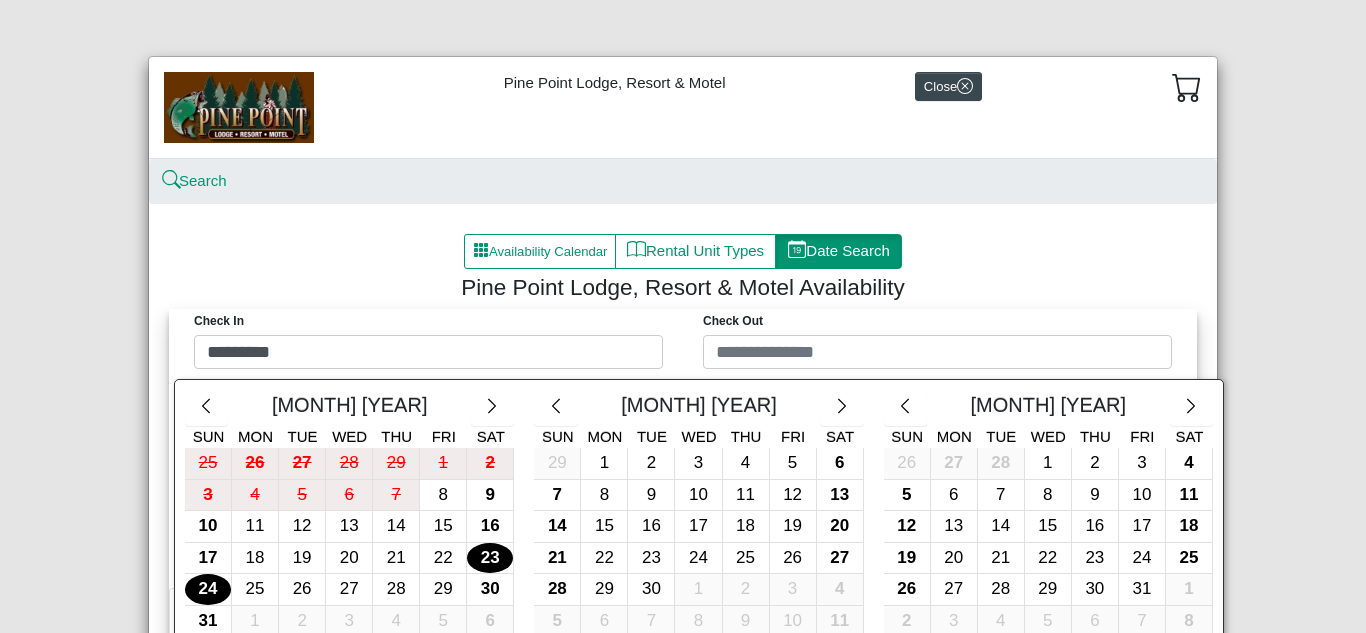 click on "24" at bounding box center (208, 589) 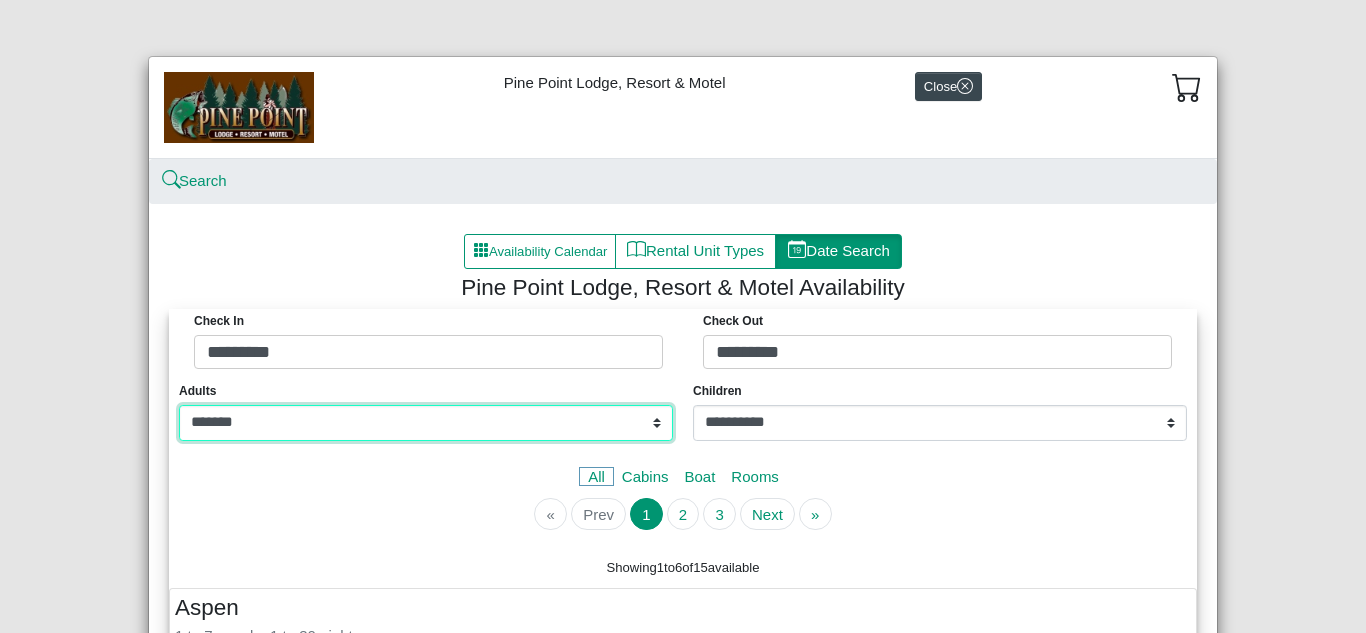 click on "**********" at bounding box center (426, 423) 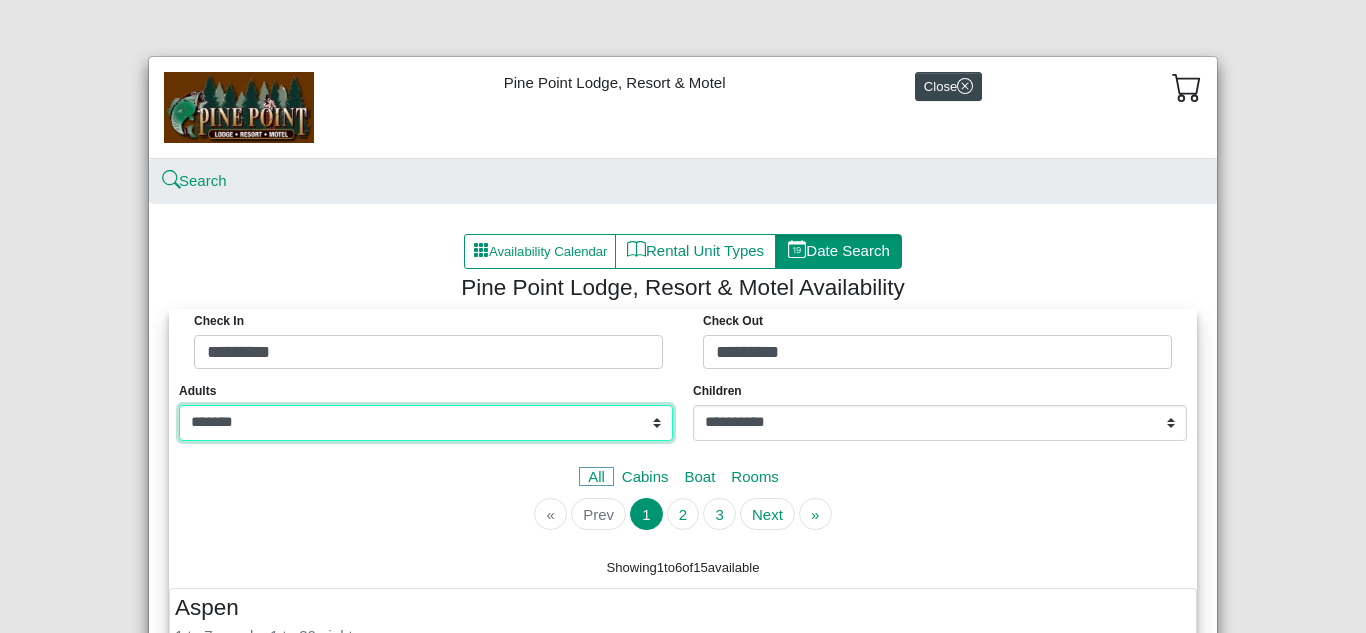 select on "*" 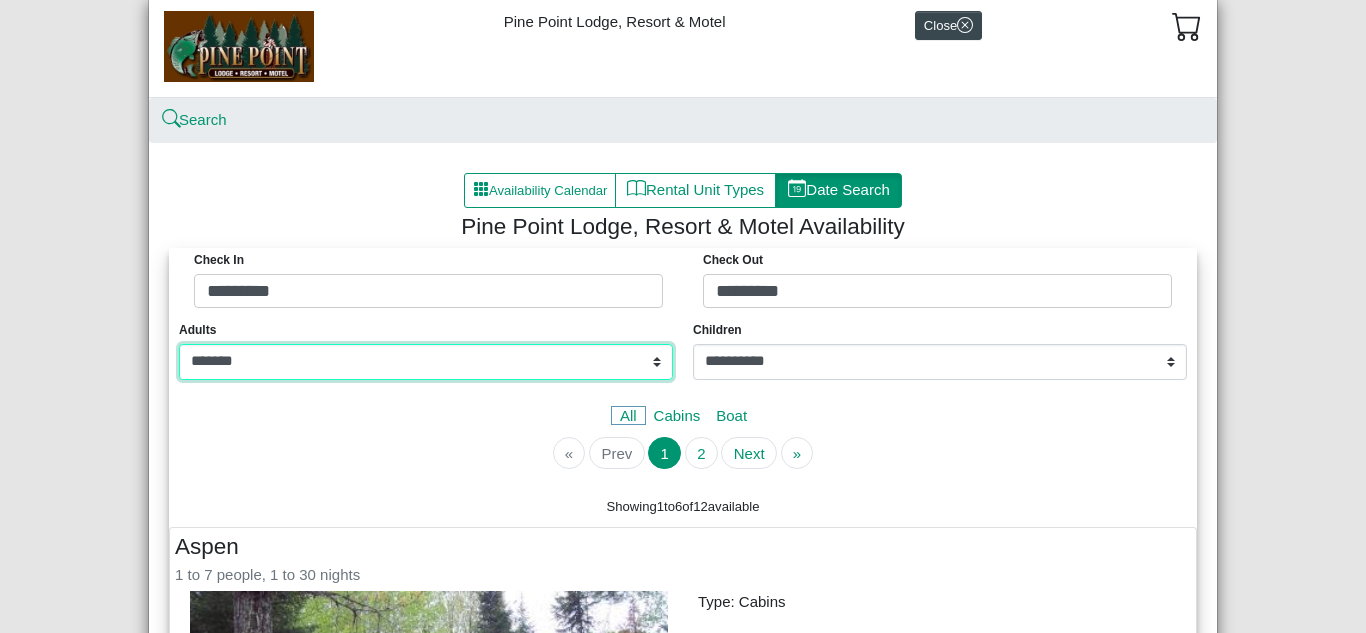 scroll, scrollTop: 0, scrollLeft: 0, axis: both 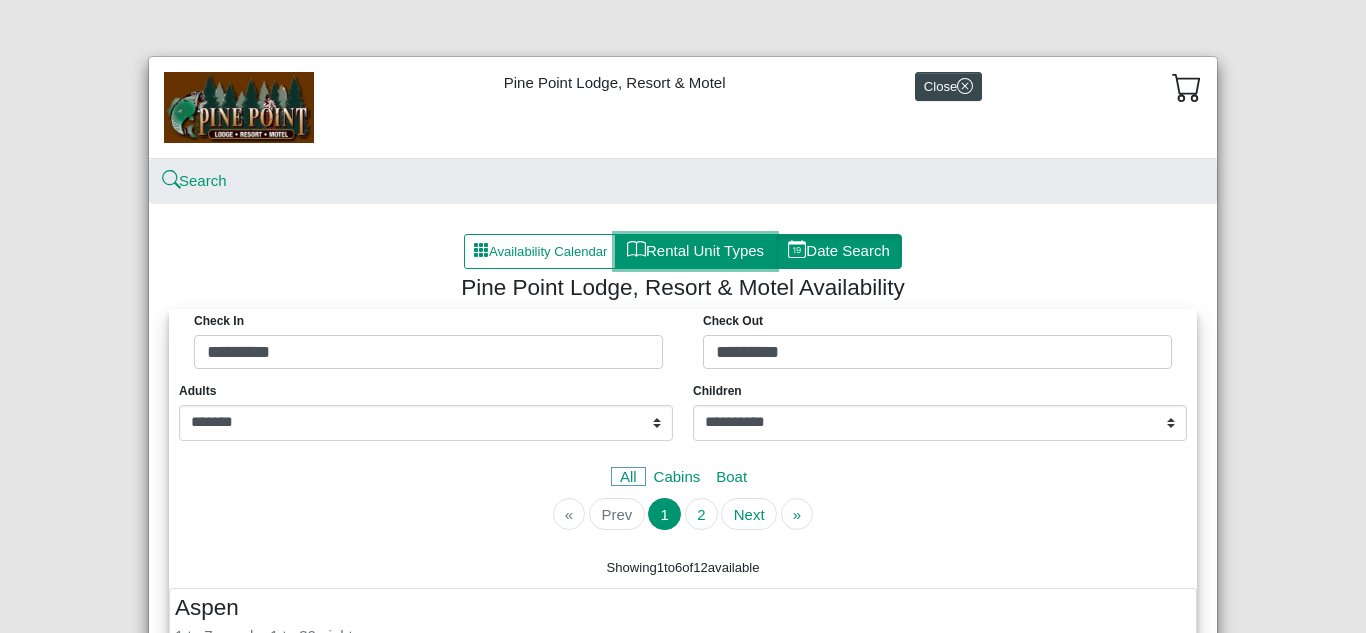 click on "Rental Unit Types" at bounding box center [695, 252] 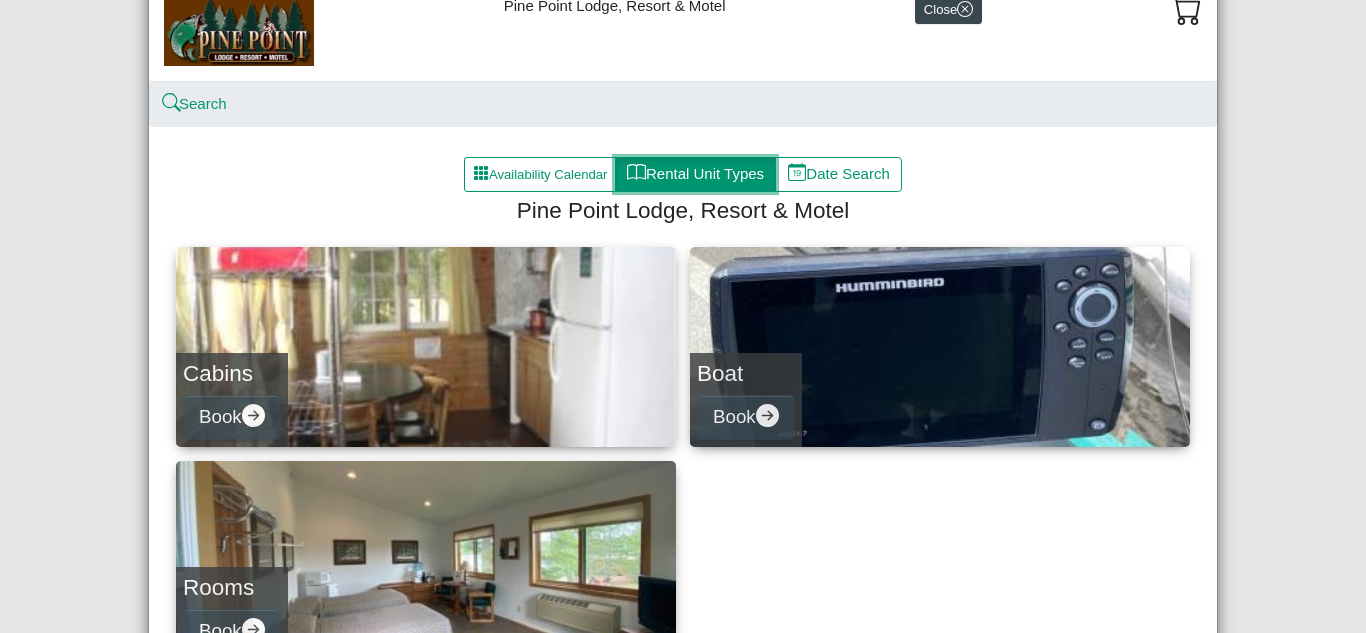 scroll, scrollTop: 259, scrollLeft: 0, axis: vertical 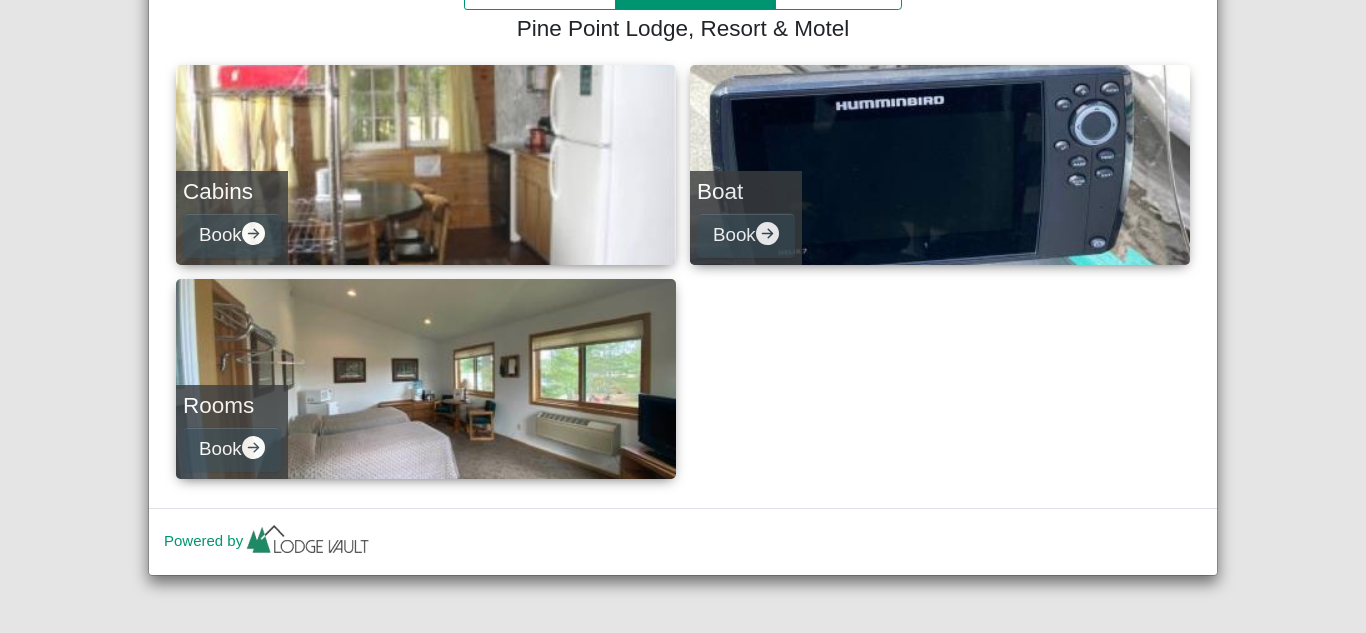 click on "Rooms Book" at bounding box center (426, 379) 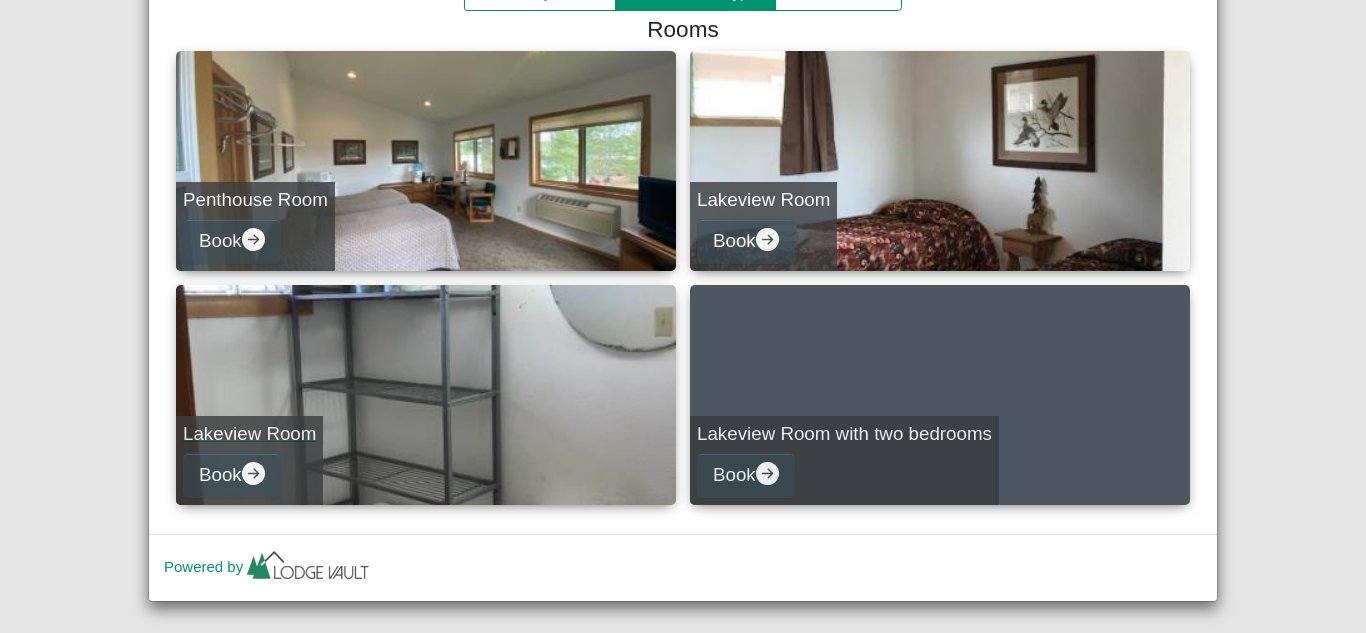 scroll, scrollTop: 284, scrollLeft: 0, axis: vertical 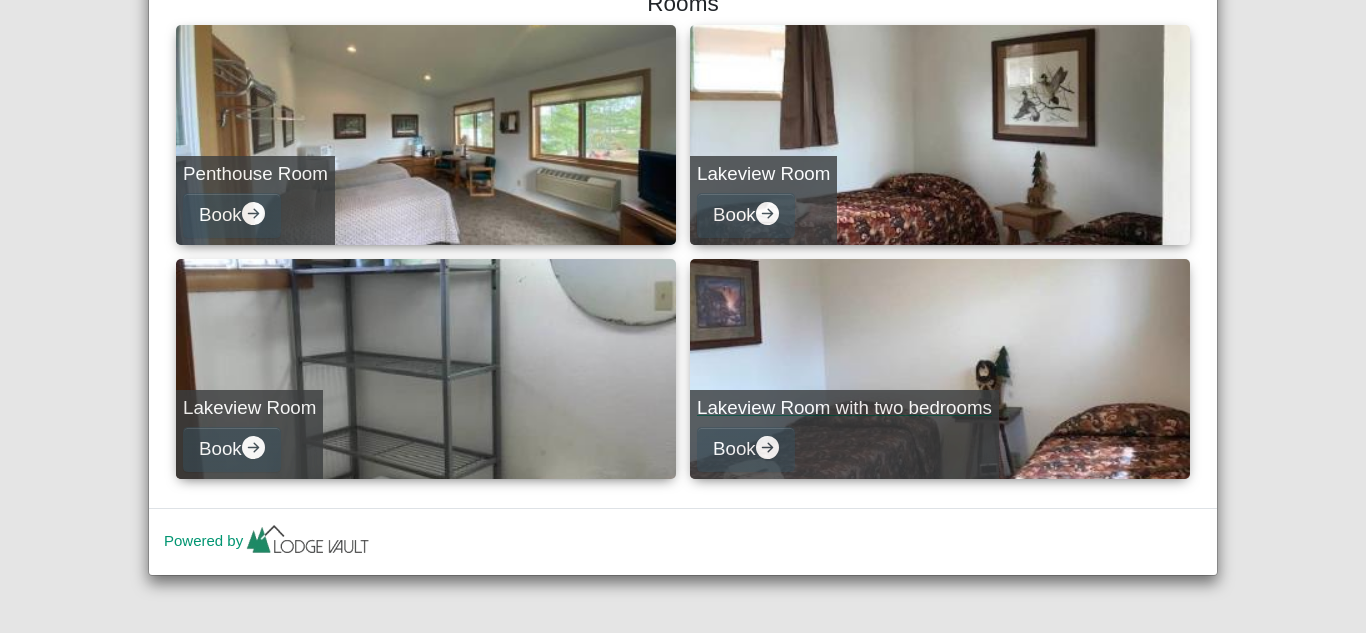 click on "Lakeview Room with two bedrooms Book" at bounding box center (940, 369) 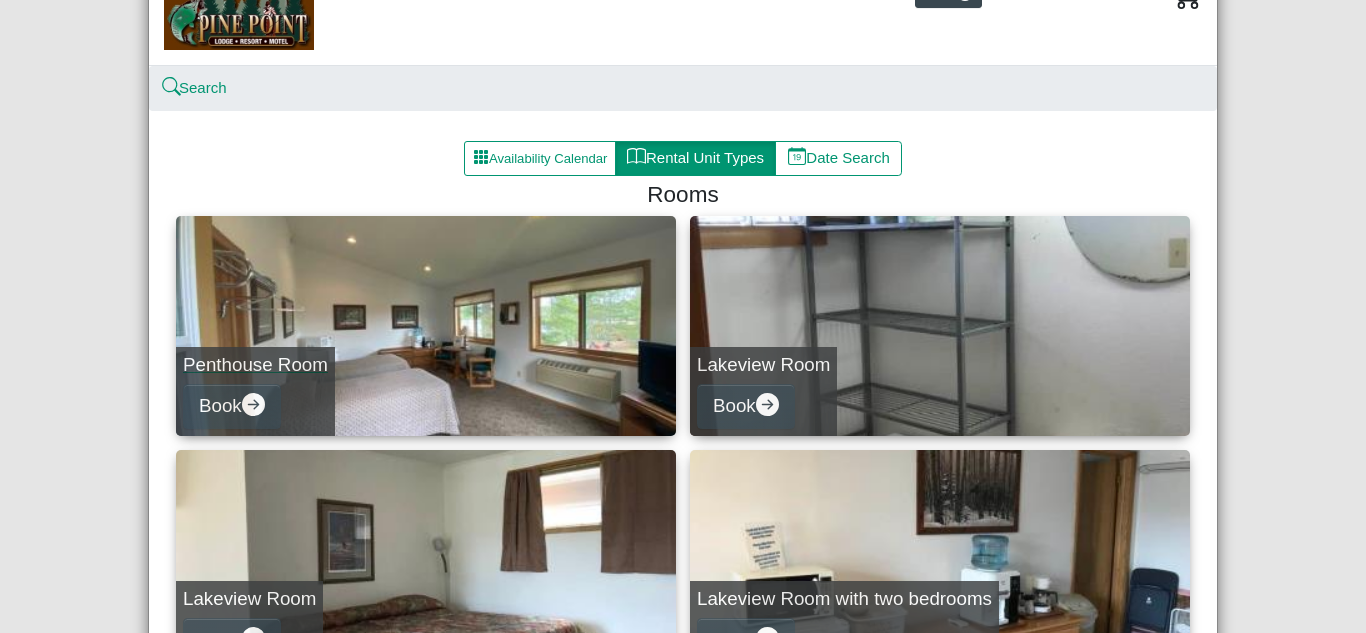 scroll, scrollTop: 200, scrollLeft: 0, axis: vertical 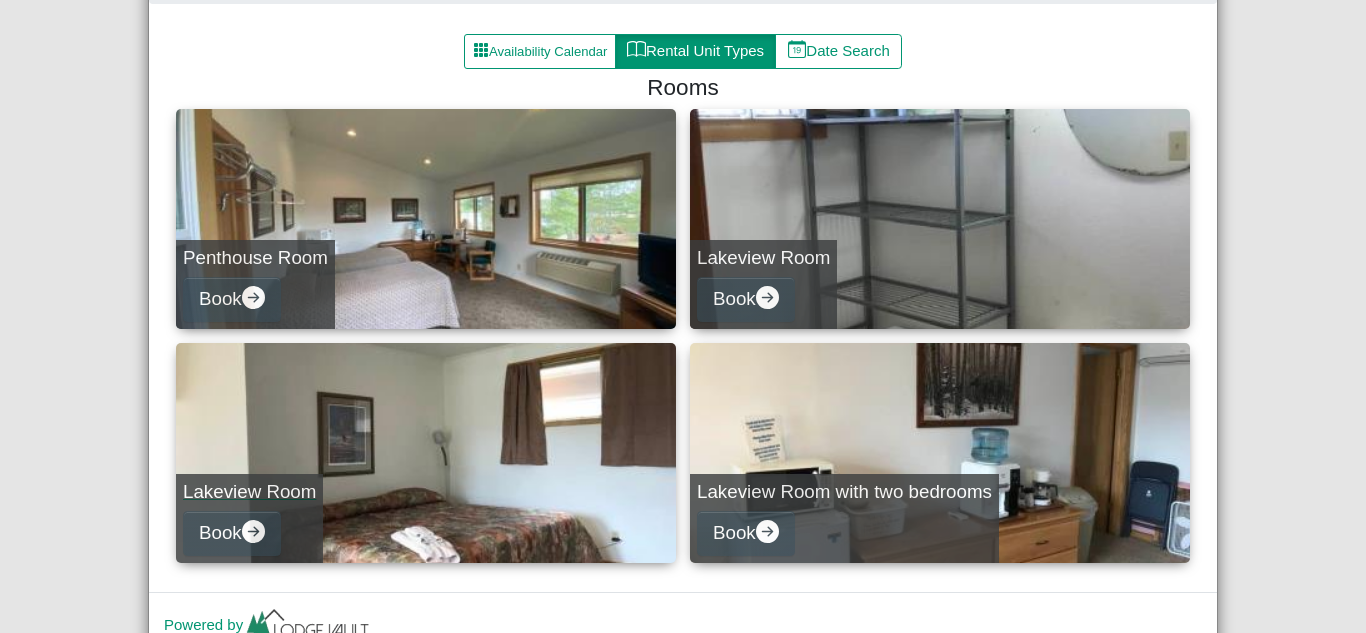 click on "Lakeview Room Book" at bounding box center [426, 453] 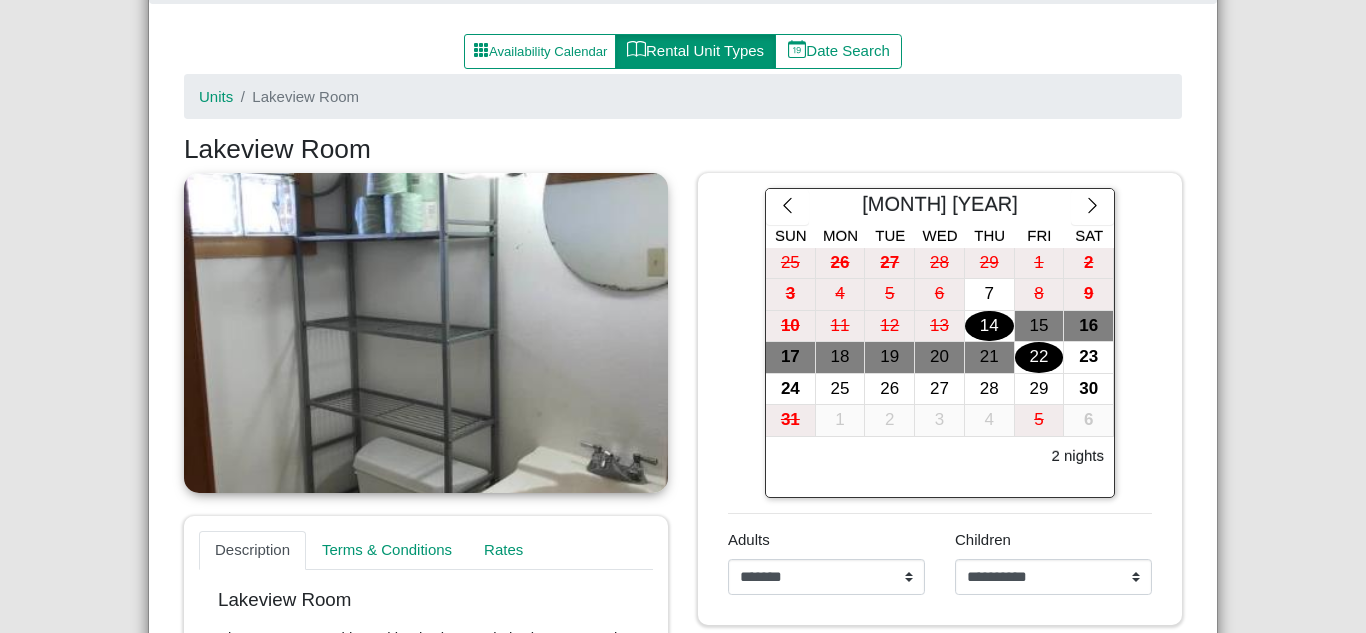 click on "22" at bounding box center (1039, 357) 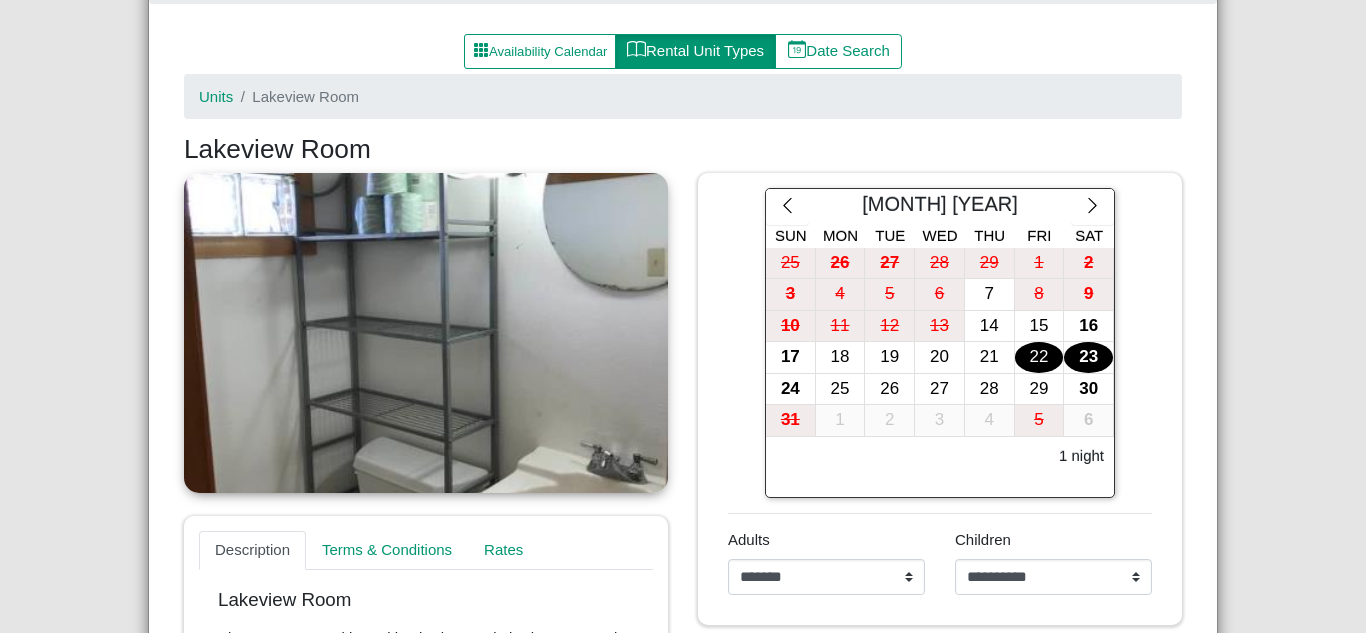 click on "23" at bounding box center [1088, 357] 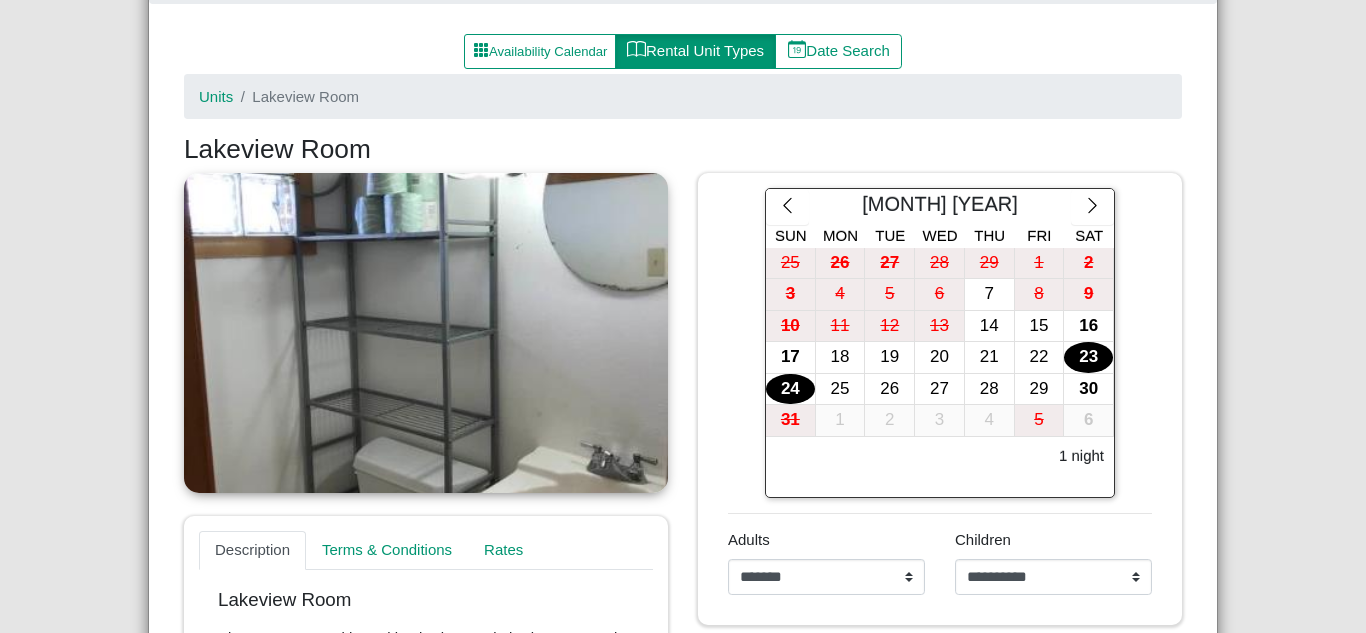 click on "24" at bounding box center (790, 389) 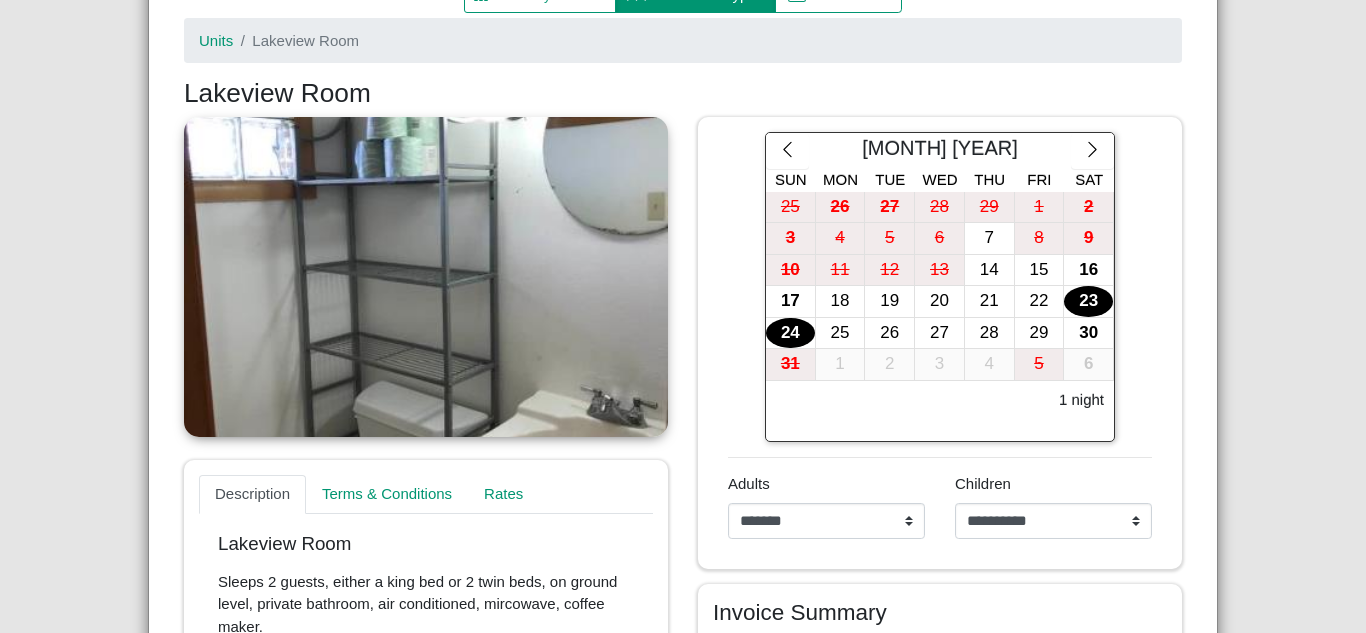 scroll, scrollTop: 300, scrollLeft: 0, axis: vertical 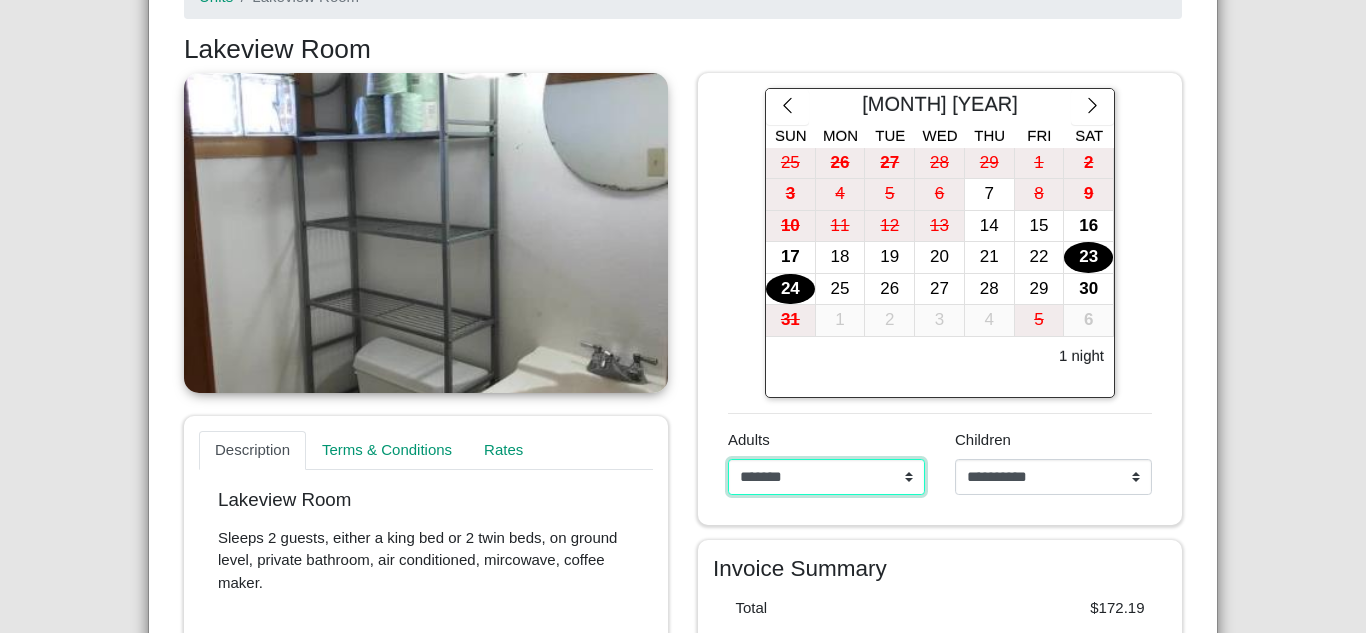 click on "**********" at bounding box center (826, 477) 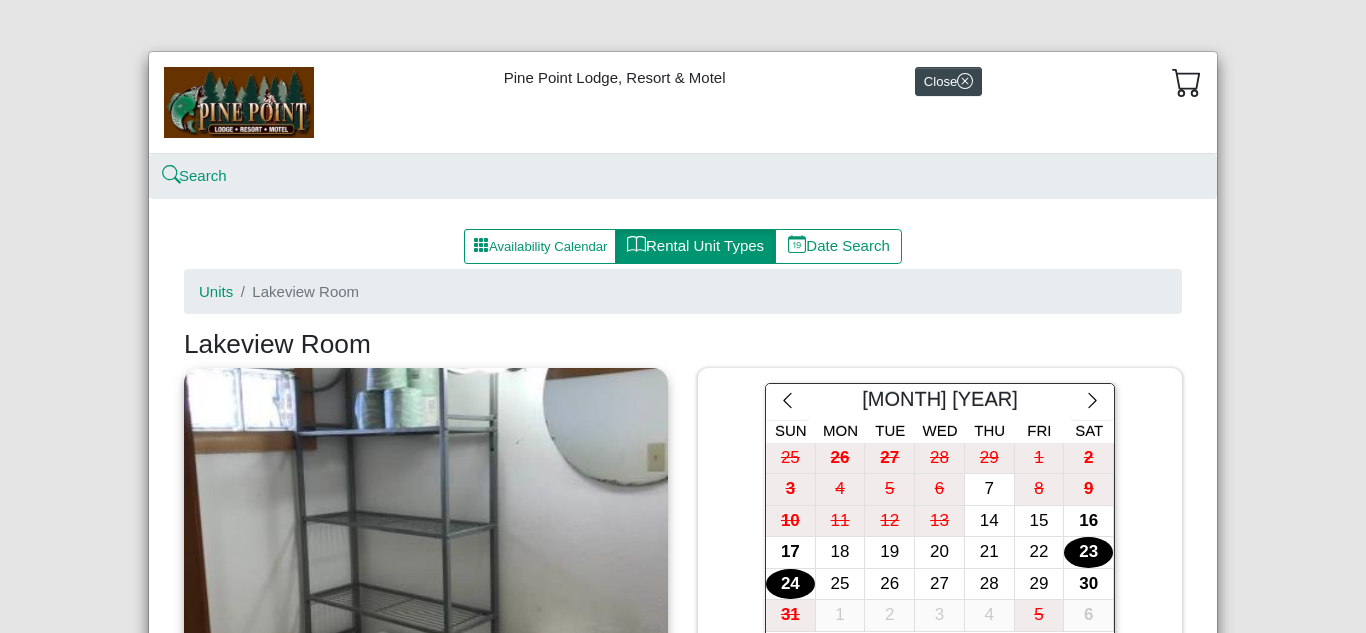 scroll, scrollTop: 0, scrollLeft: 0, axis: both 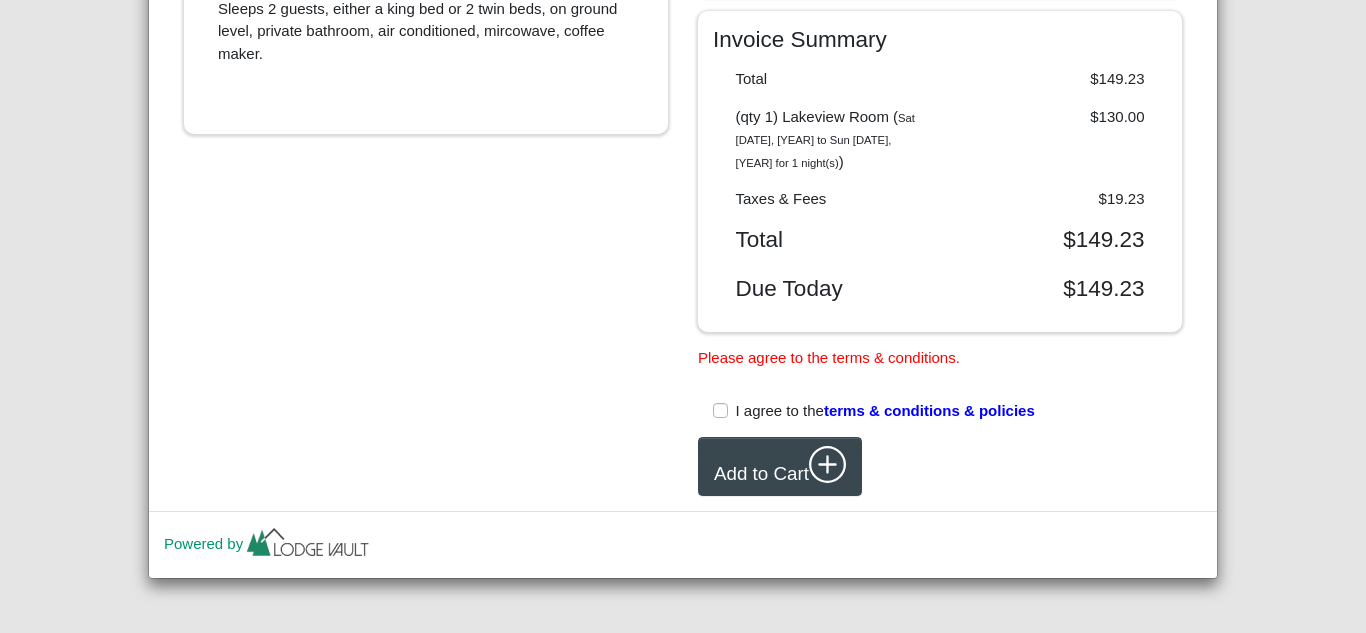 click on "terms & conditions & policies" at bounding box center (929, 410) 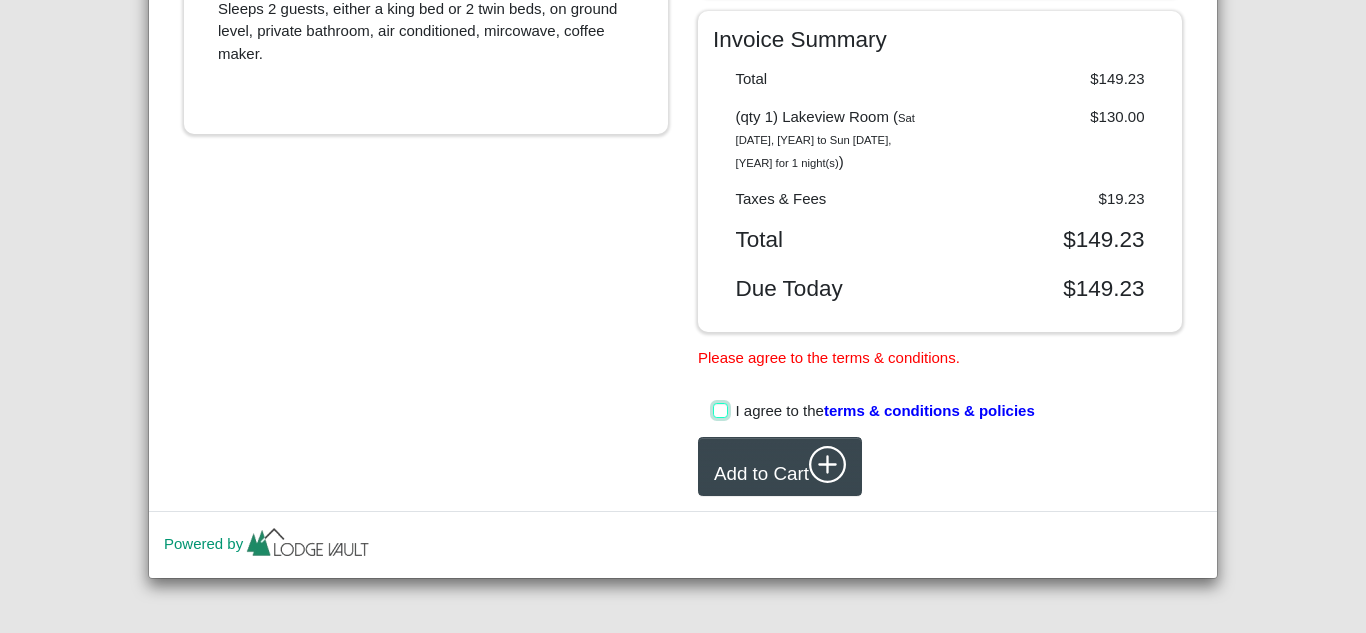 scroll, scrollTop: 792, scrollLeft: 0, axis: vertical 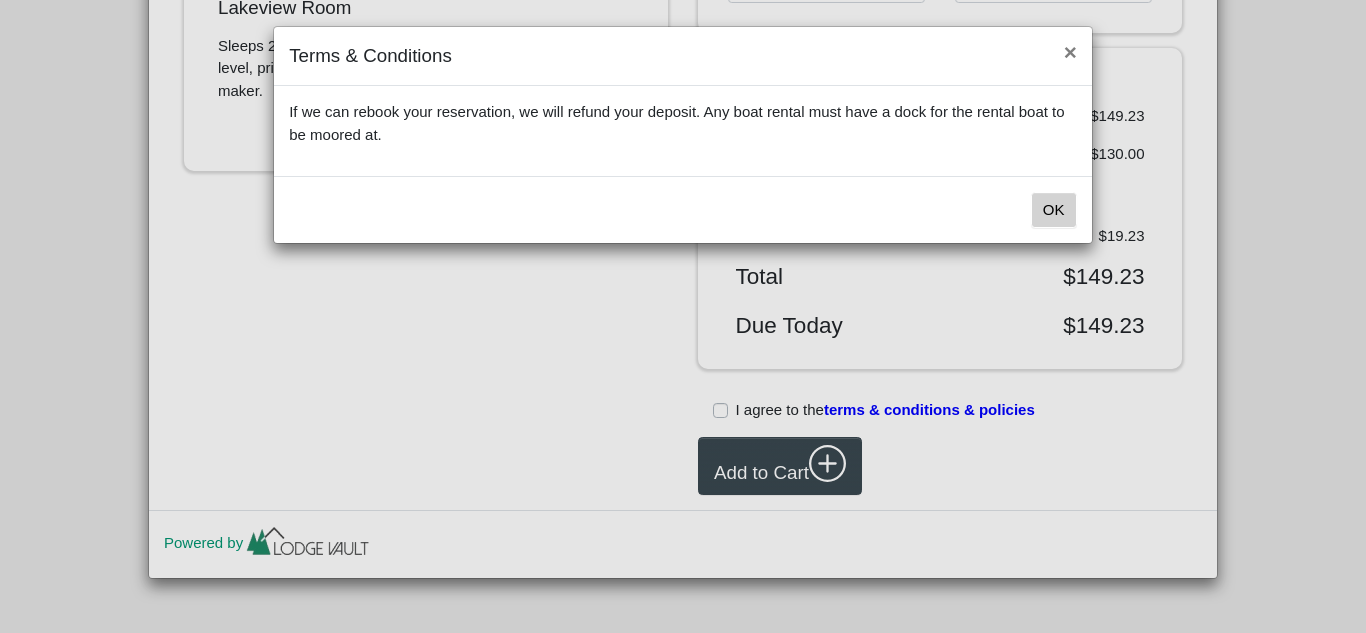 drag, startPoint x: 710, startPoint y: 413, endPoint x: 722, endPoint y: 407, distance: 13.416408 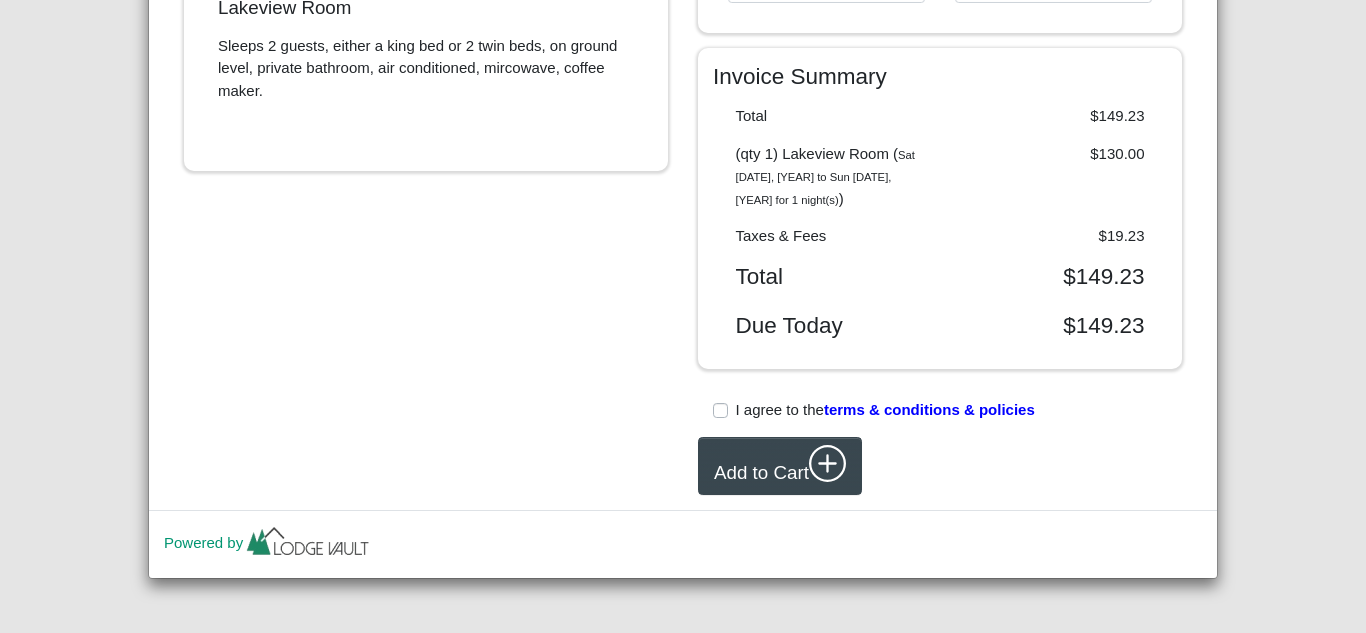 click on "I agree to the   terms & conditions & policies" at bounding box center (885, 410) 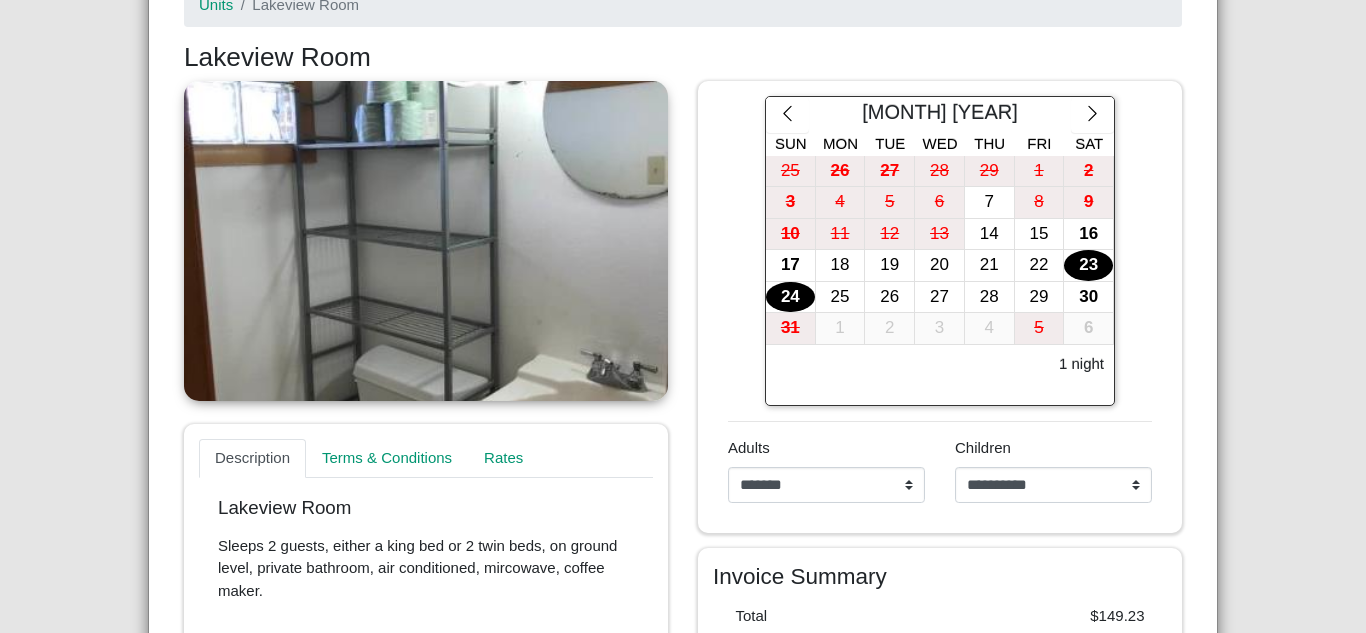 scroll, scrollTop: 0, scrollLeft: 0, axis: both 